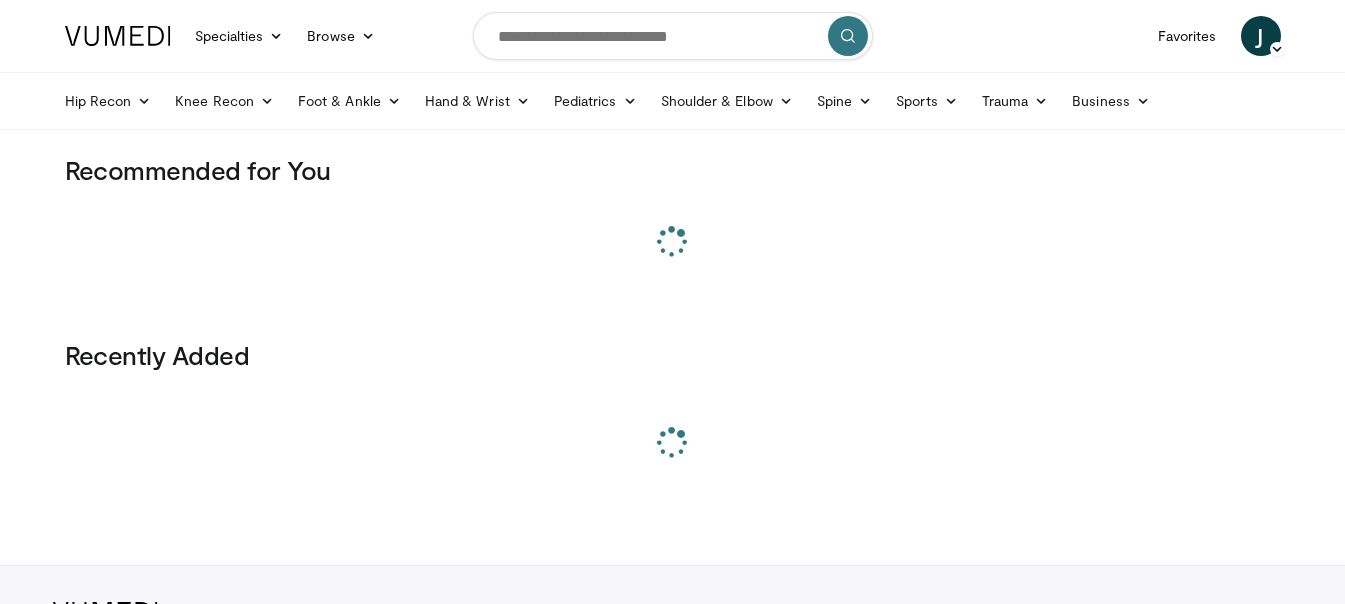 scroll, scrollTop: 0, scrollLeft: 0, axis: both 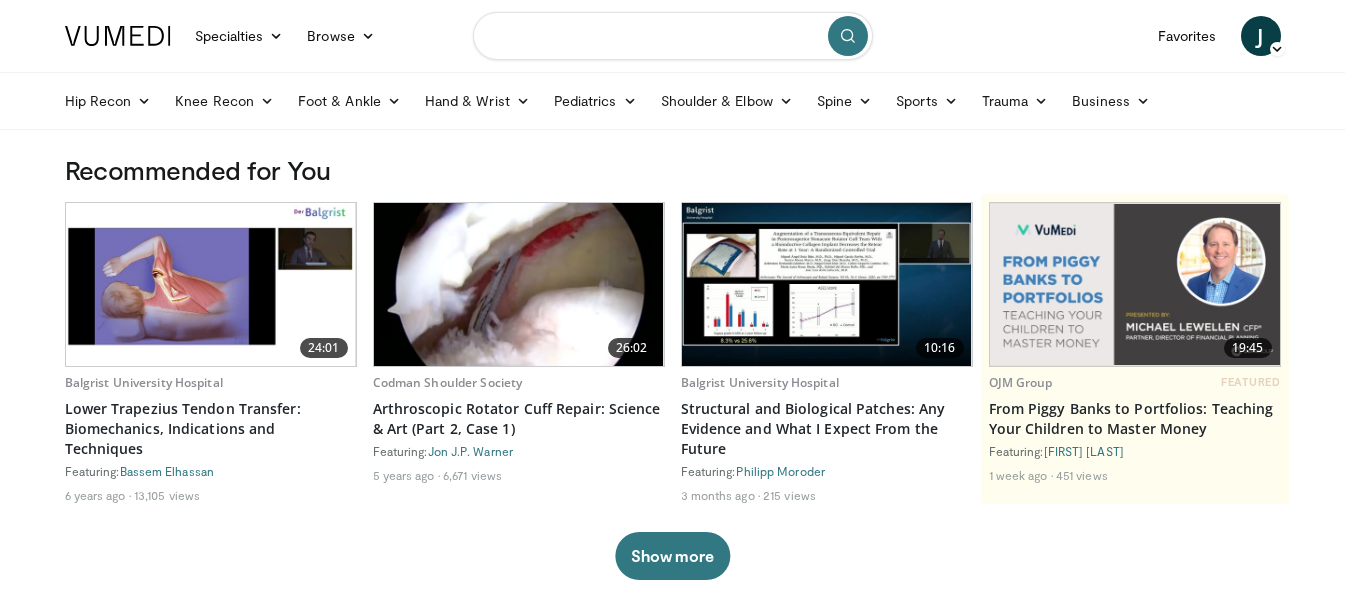 click at bounding box center [673, 36] 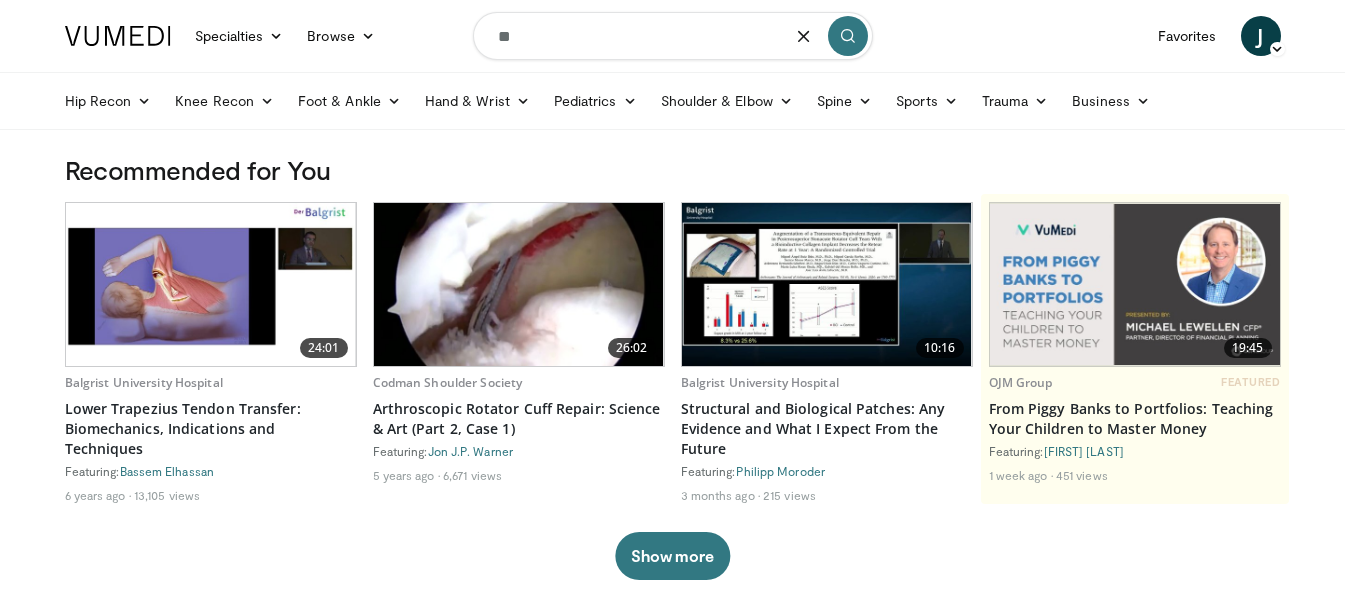 type on "*" 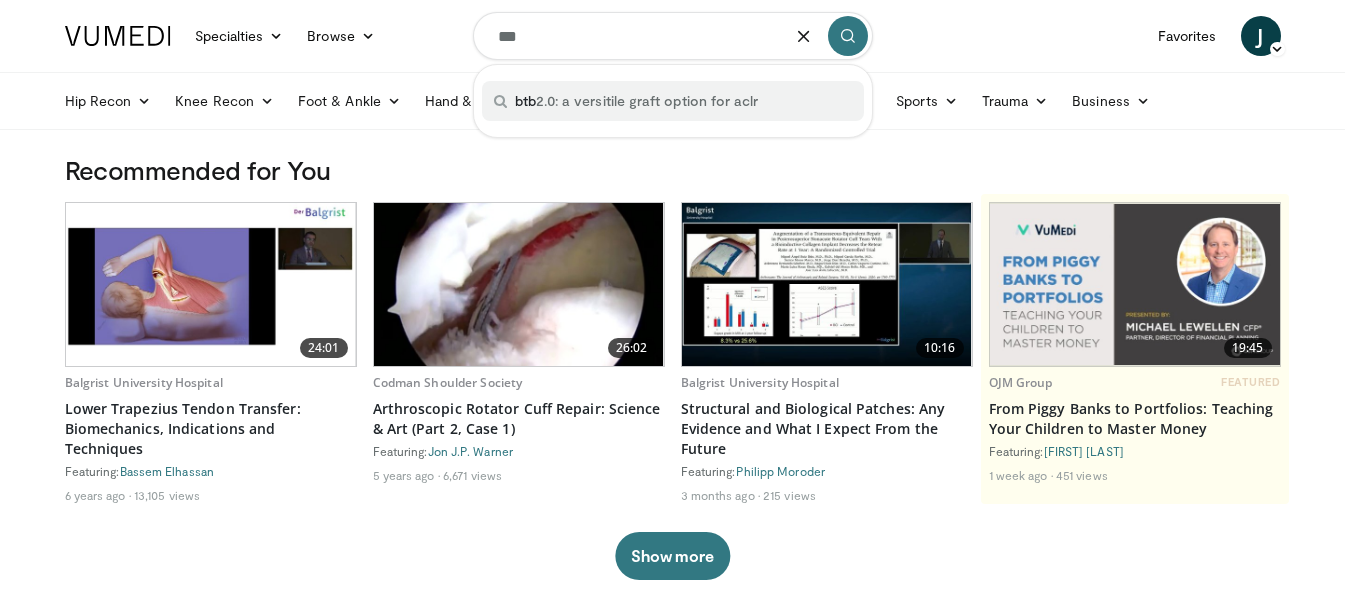 click on "btb  2.0: a versitile graft option for aclr" at bounding box center [673, 101] 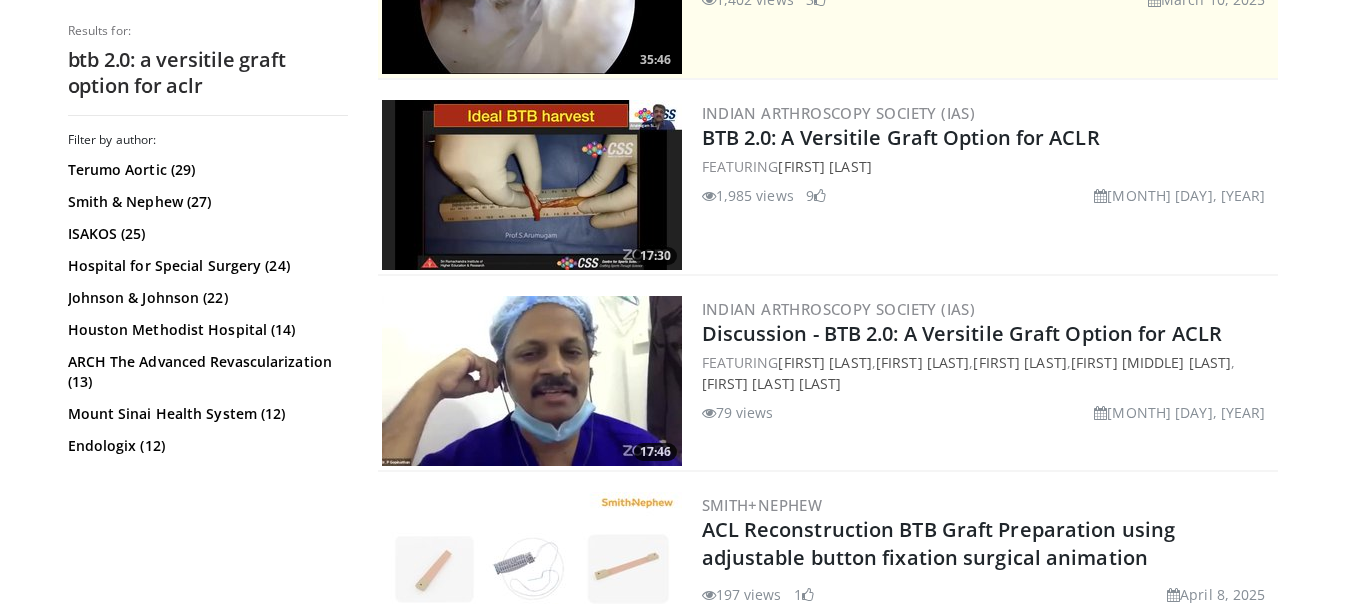 scroll, scrollTop: 520, scrollLeft: 0, axis: vertical 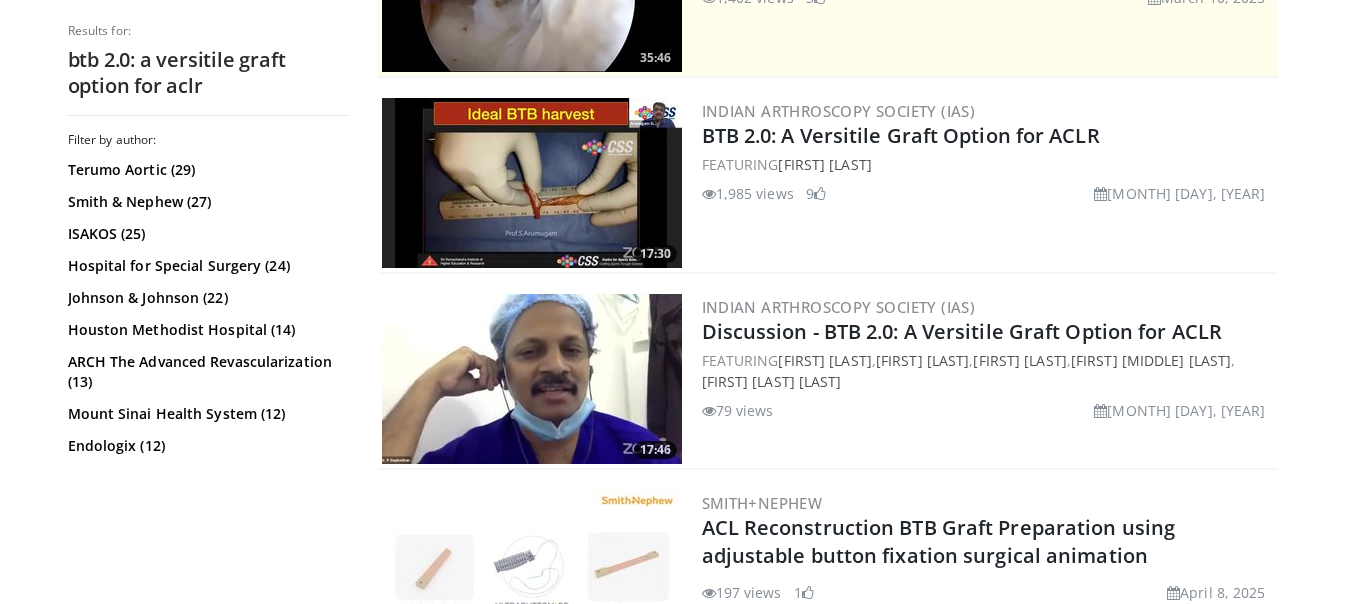 click at bounding box center (532, 183) 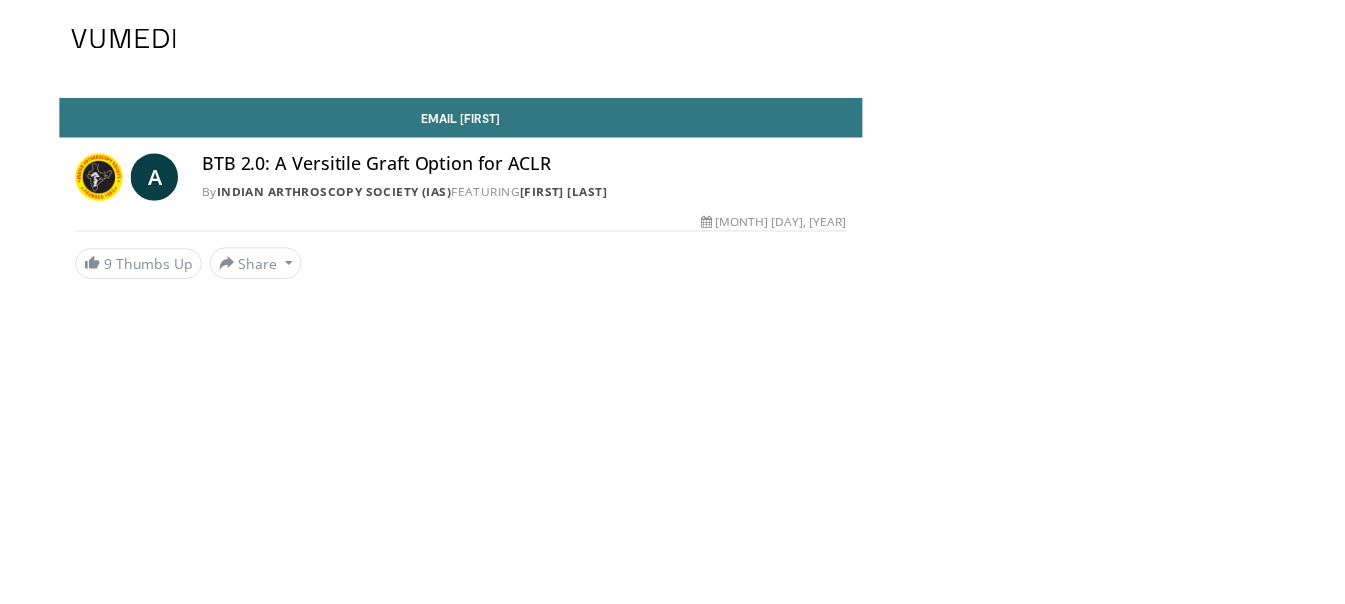 scroll, scrollTop: 0, scrollLeft: 0, axis: both 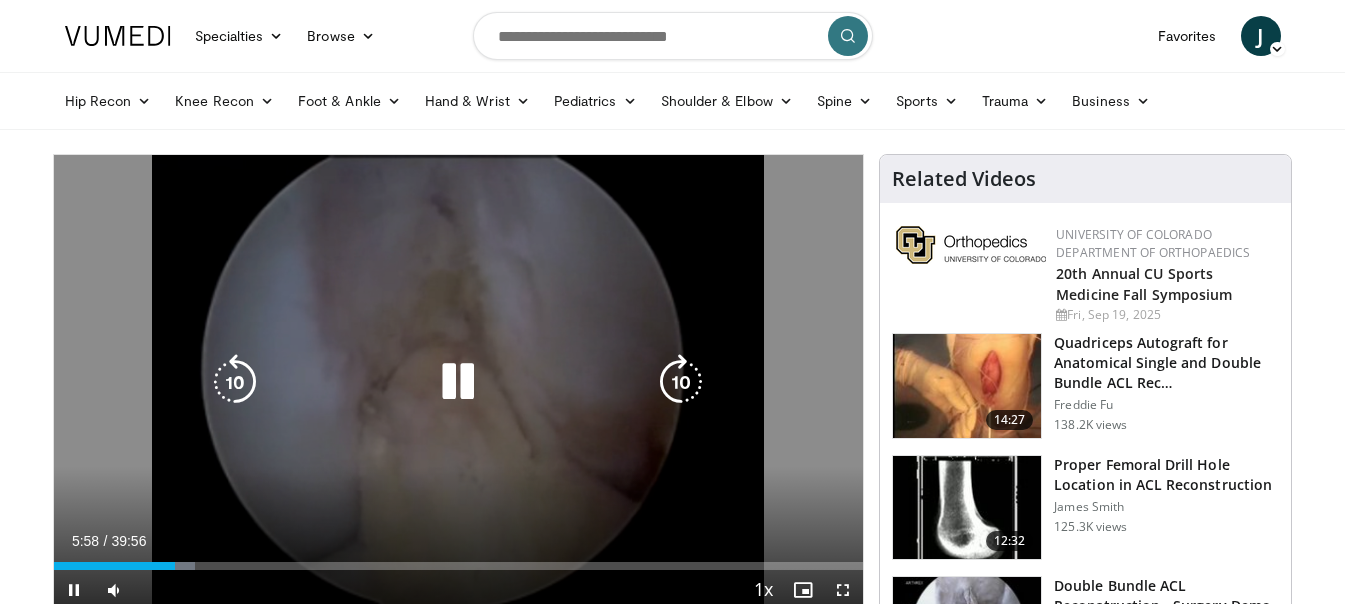 click at bounding box center [458, 382] 